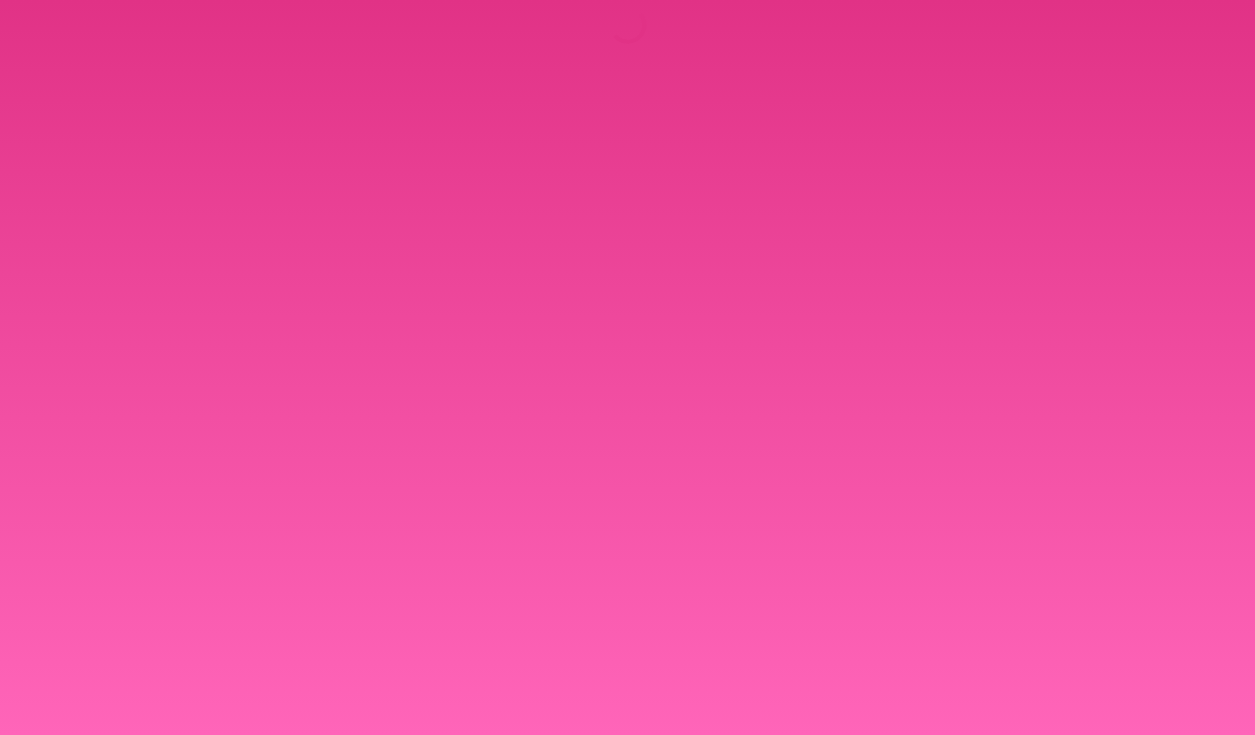 scroll, scrollTop: 0, scrollLeft: 0, axis: both 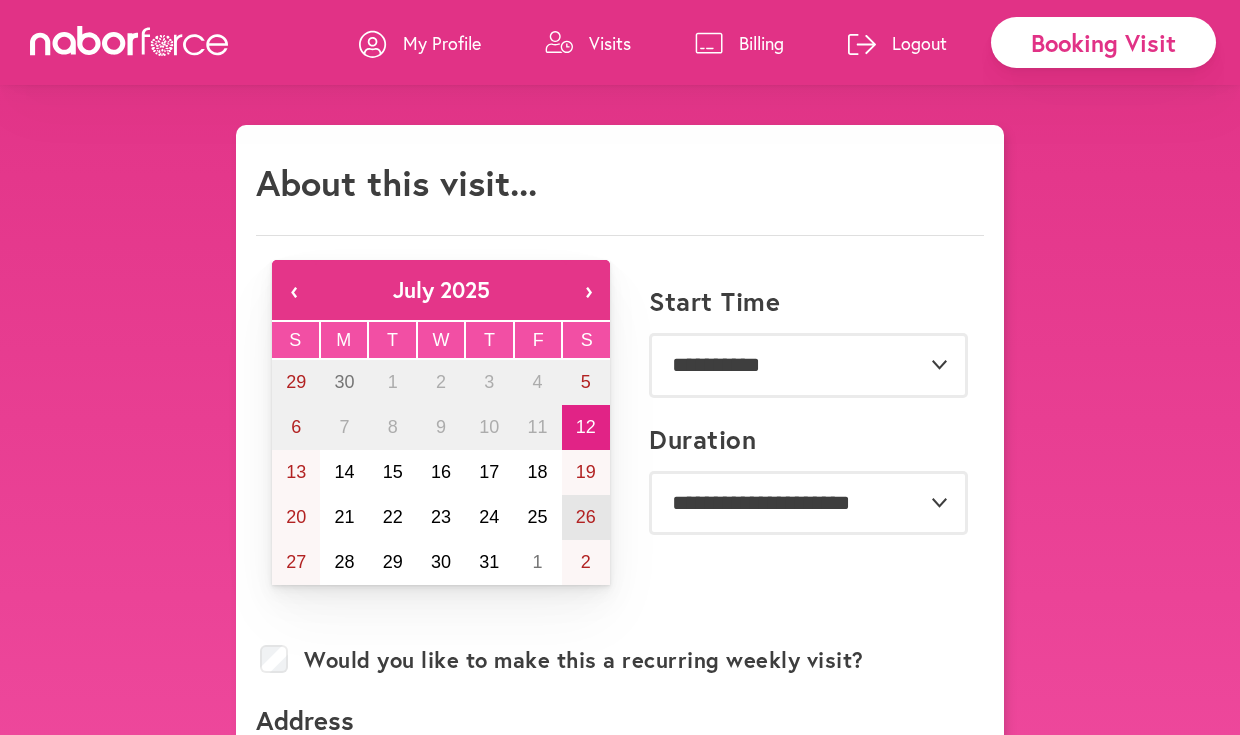 click on "26" at bounding box center (586, 517) 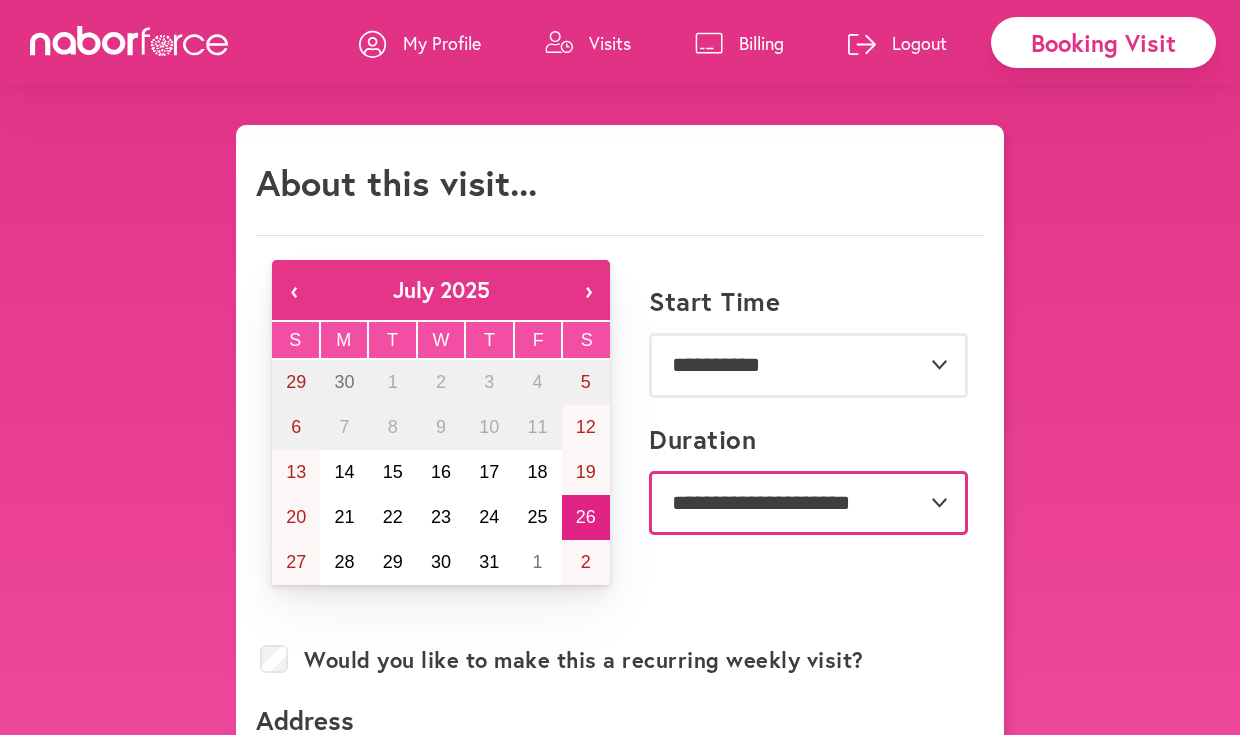 click on "**********" at bounding box center (808, 503) 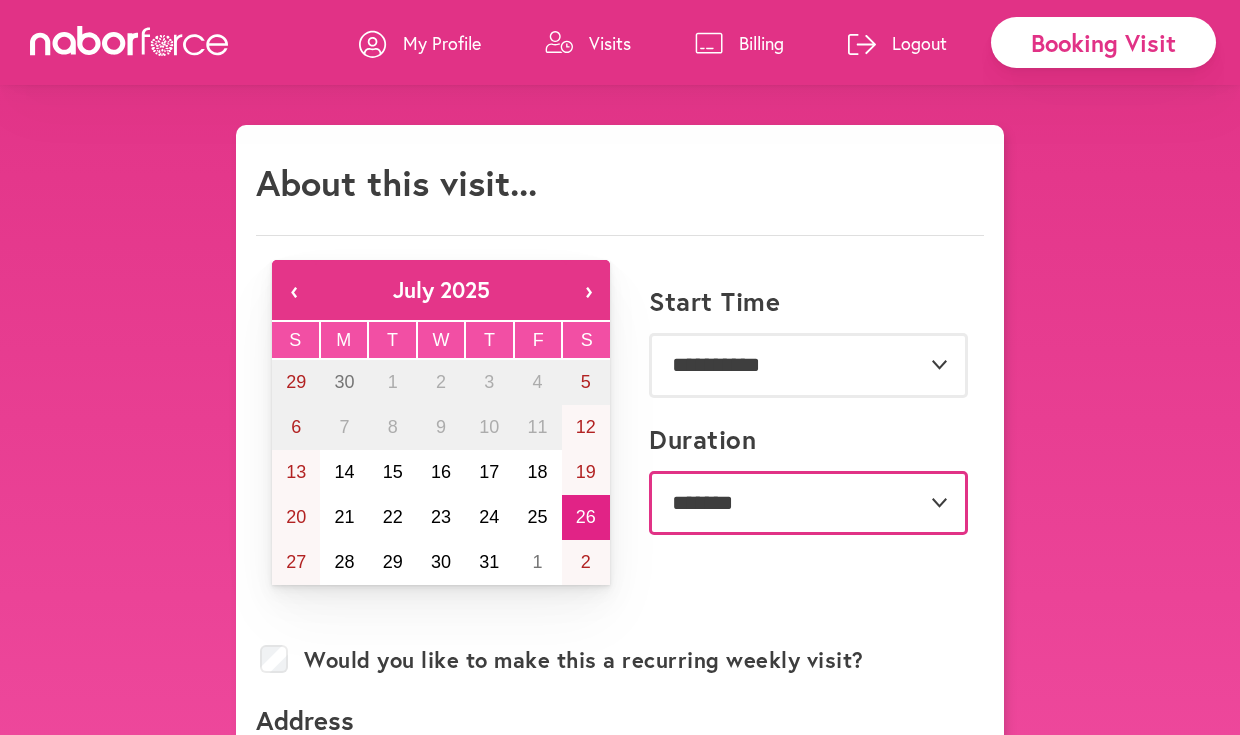 click on "**********" at bounding box center [808, 503] 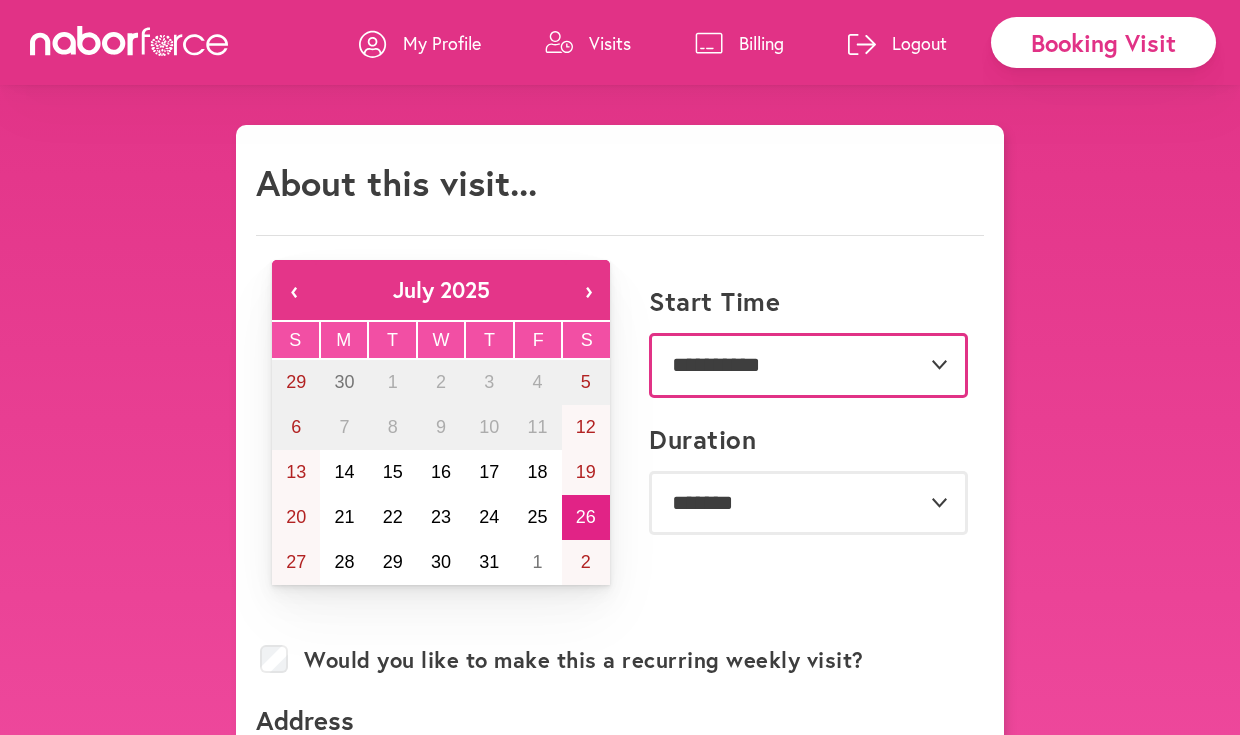click on "**********" at bounding box center [808, 365] 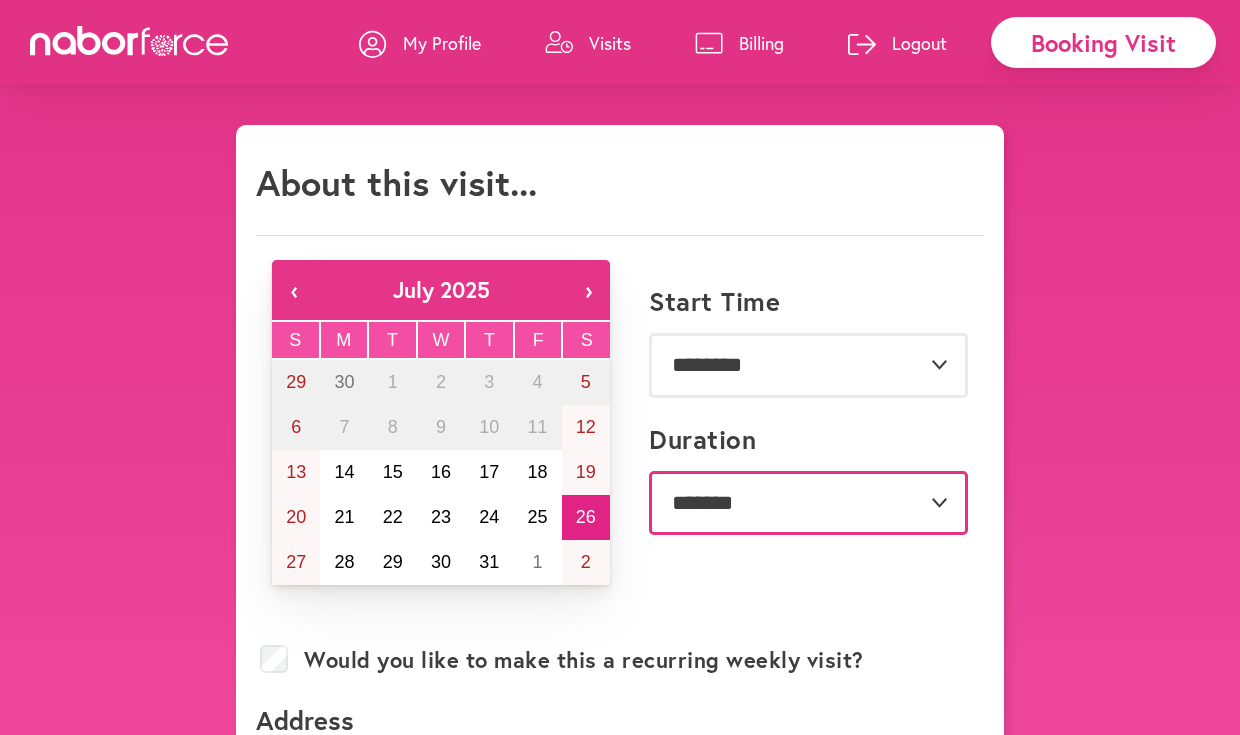 click on "**********" at bounding box center (808, 503) 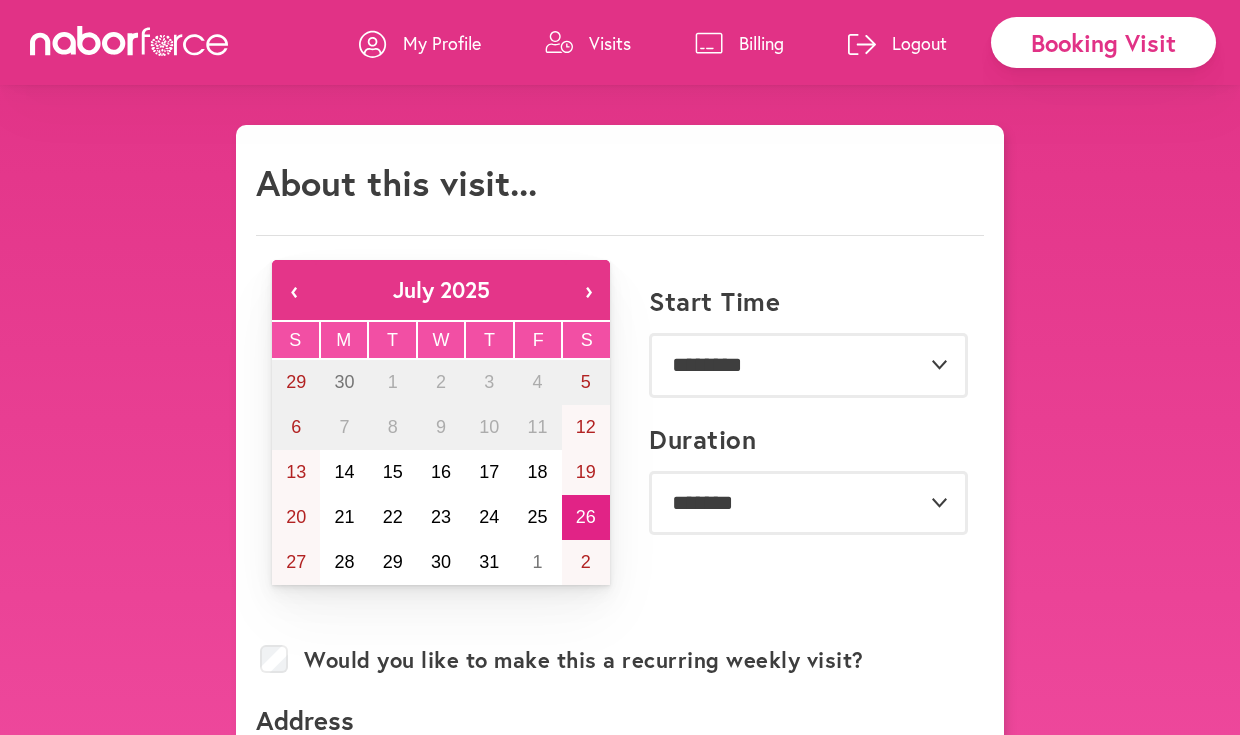 click on "**********" at bounding box center (799, 507) 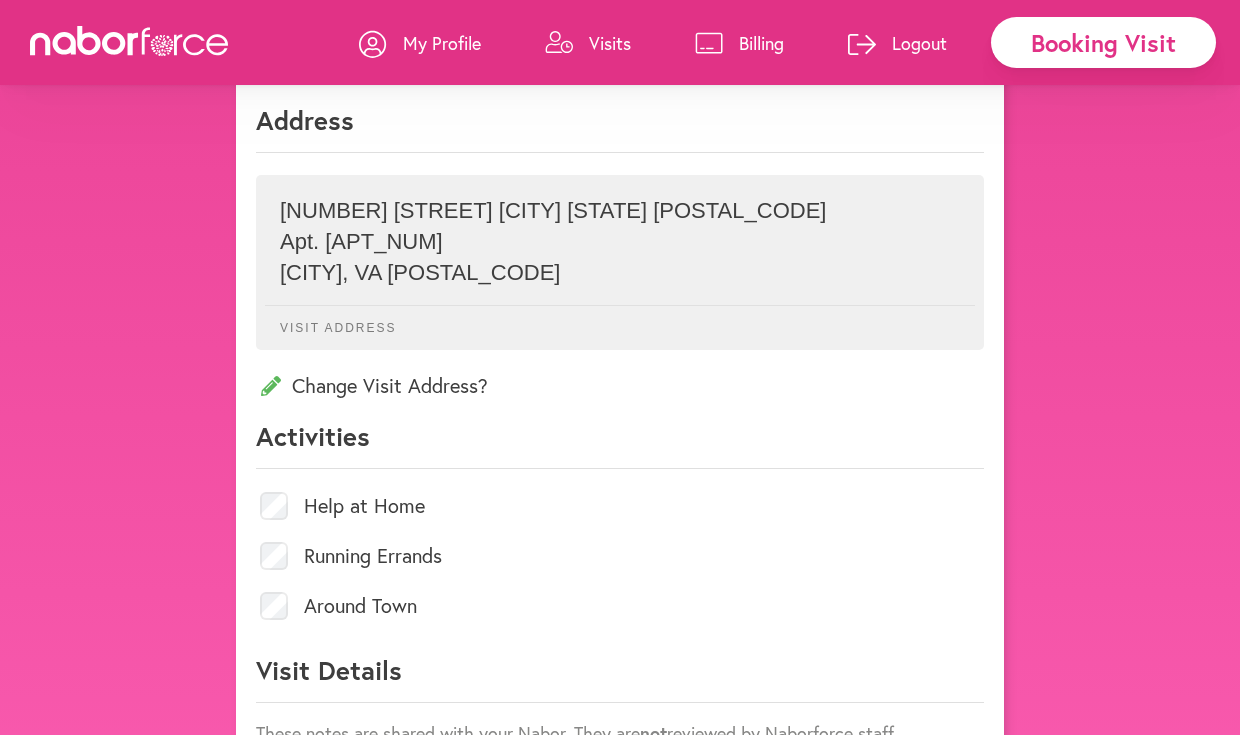 scroll, scrollTop: 609, scrollLeft: 0, axis: vertical 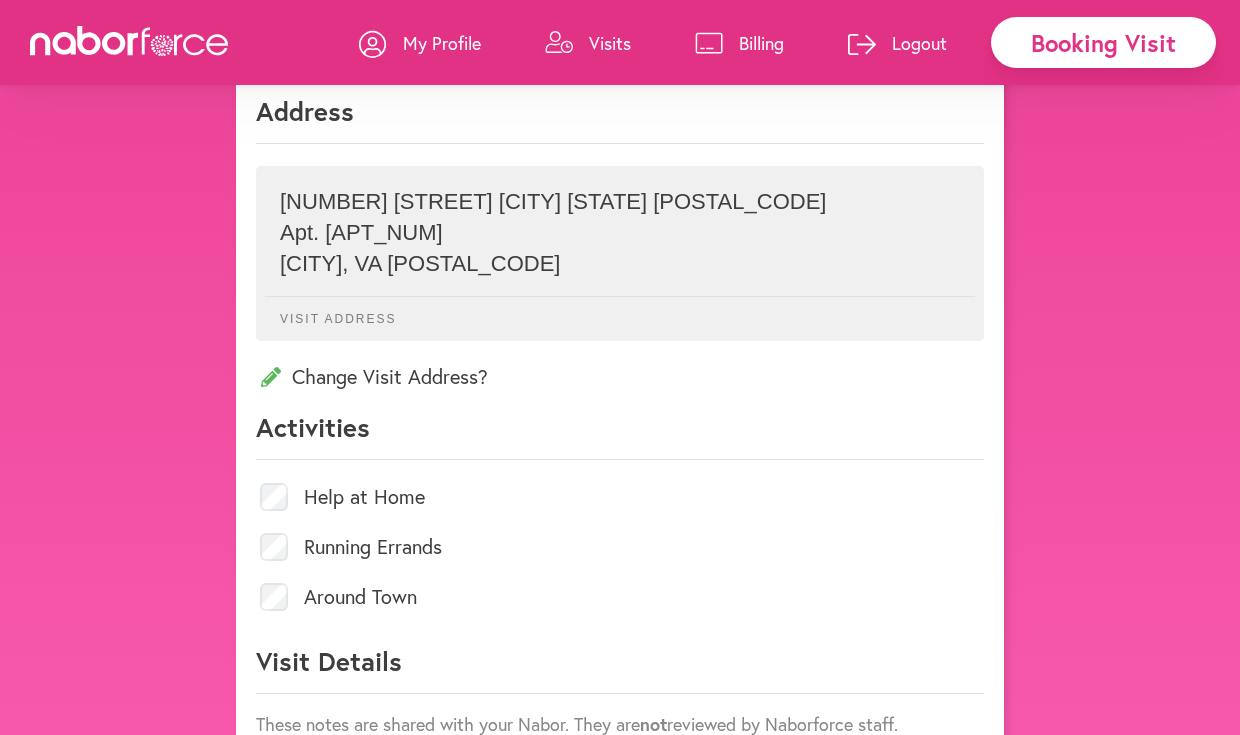 click on "Running Errands" at bounding box center [373, 547] 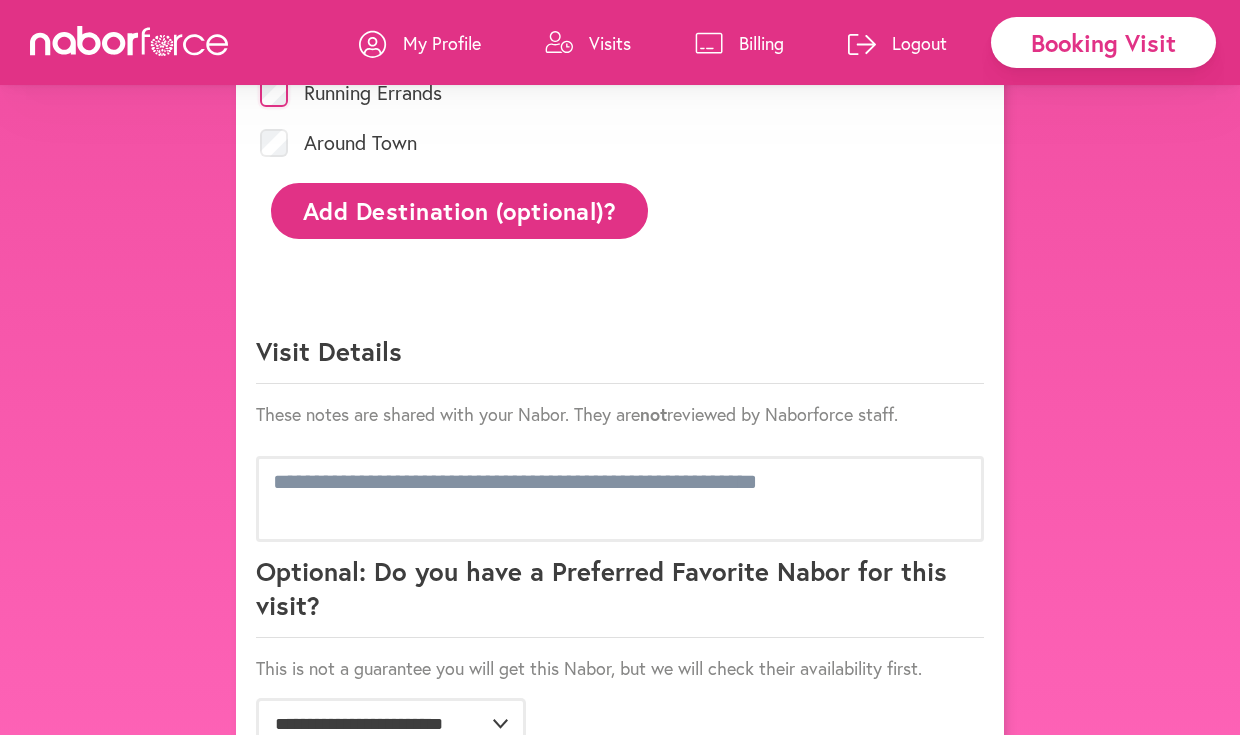 scroll, scrollTop: 1067, scrollLeft: 0, axis: vertical 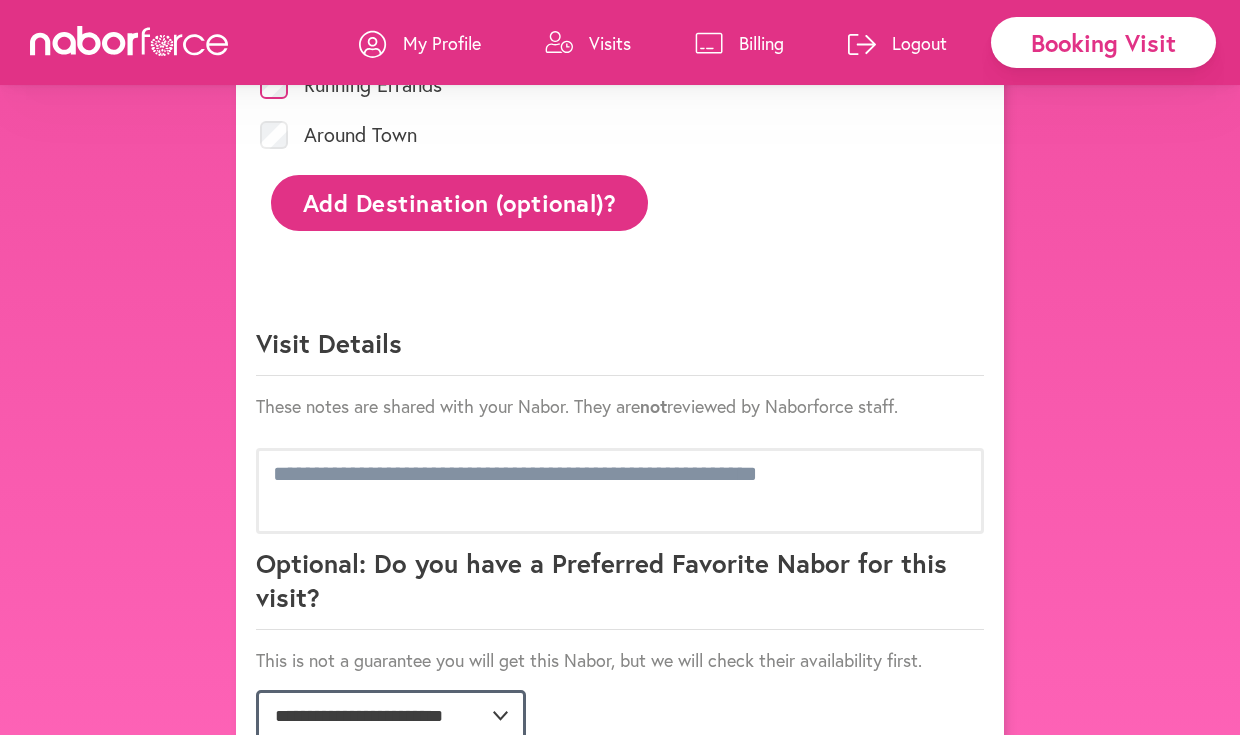 click on "**********" 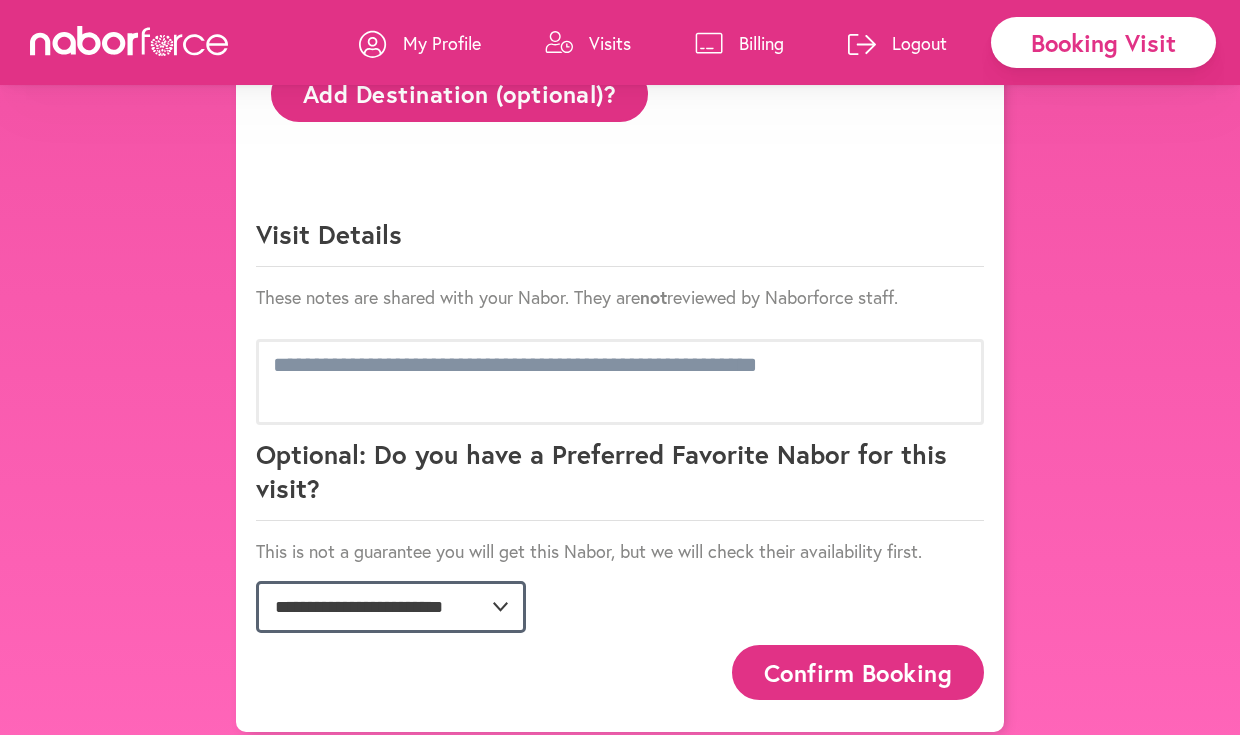 scroll, scrollTop: 1183, scrollLeft: 0, axis: vertical 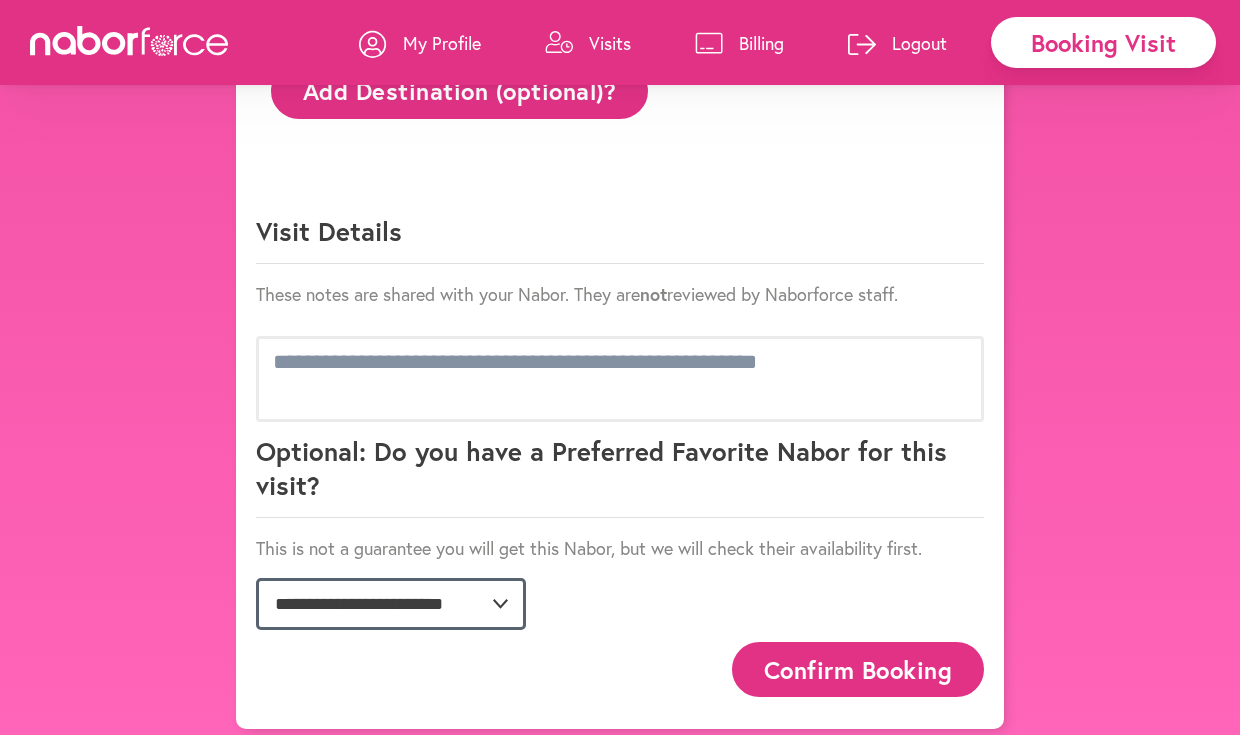 click on "**********" 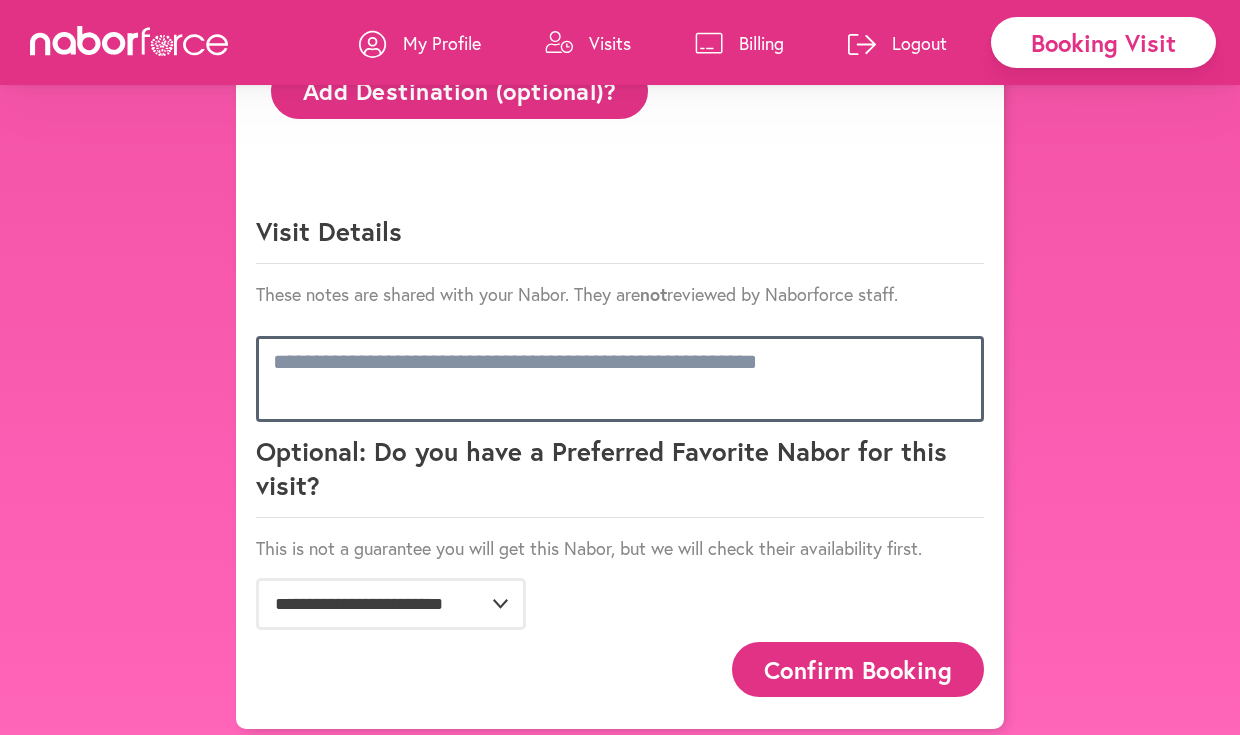 click at bounding box center [620, 379] 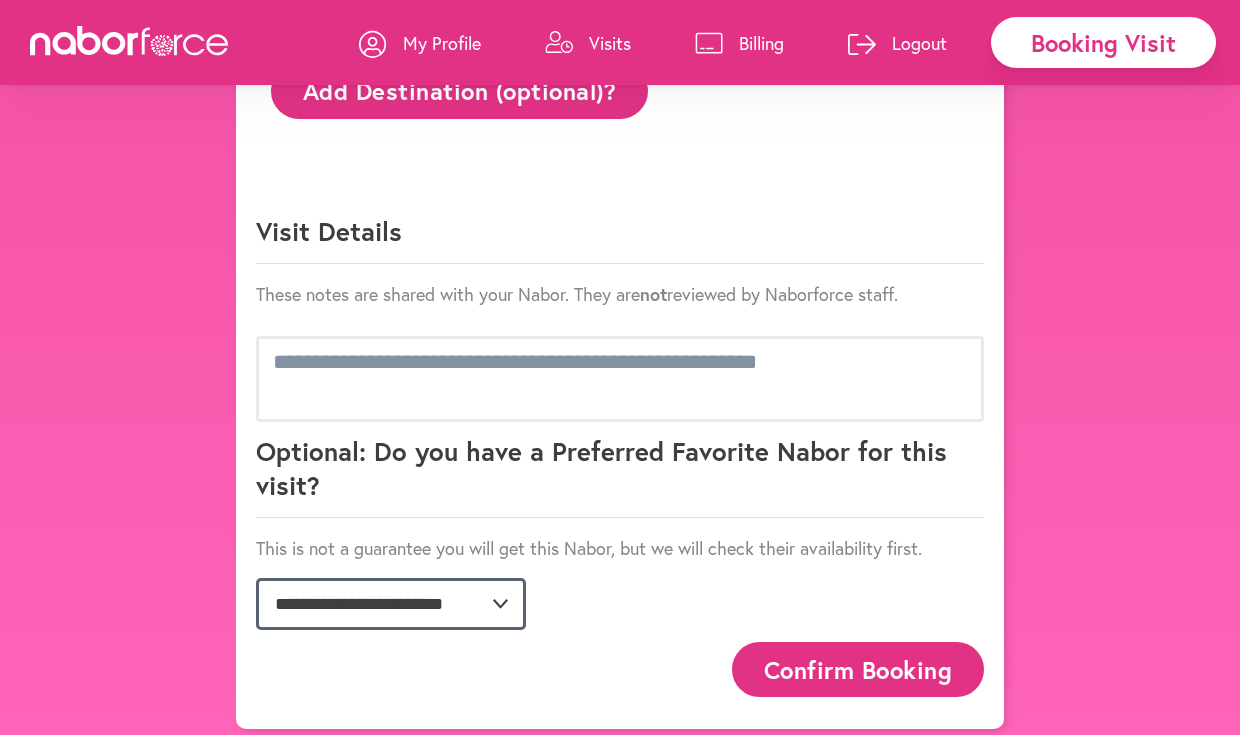 click on "**********" 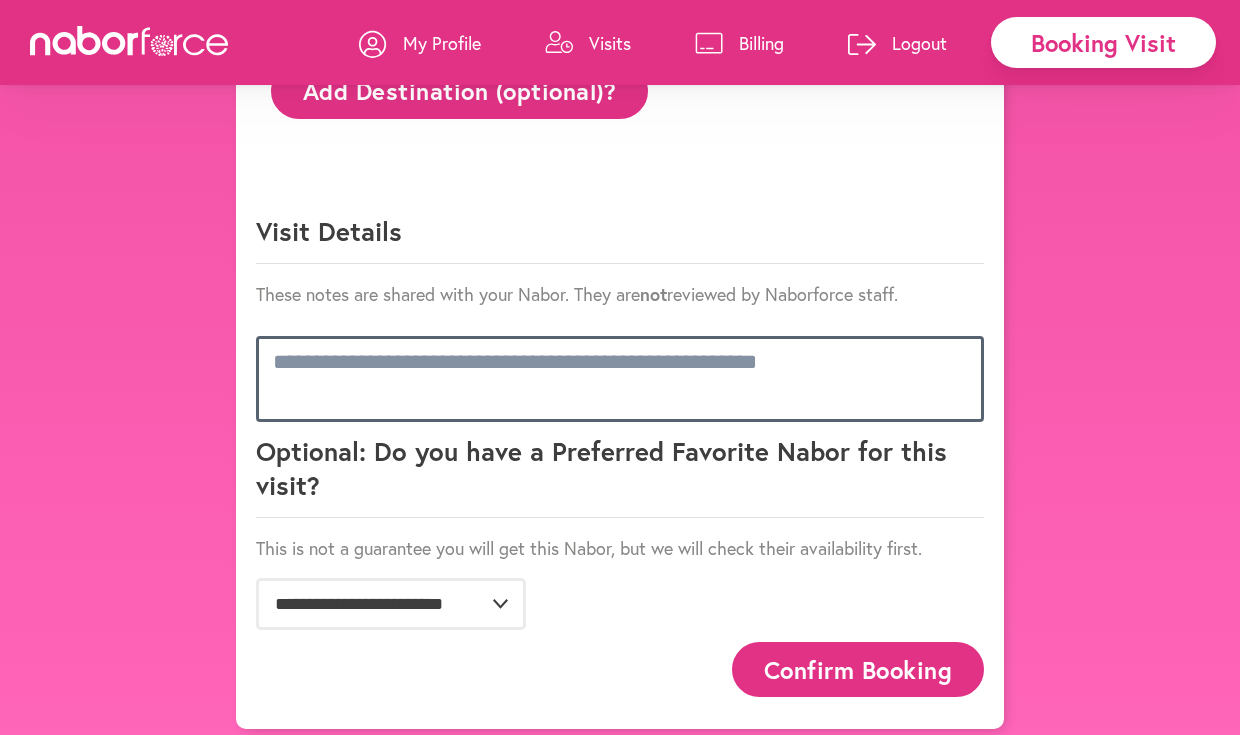 click at bounding box center (620, 379) 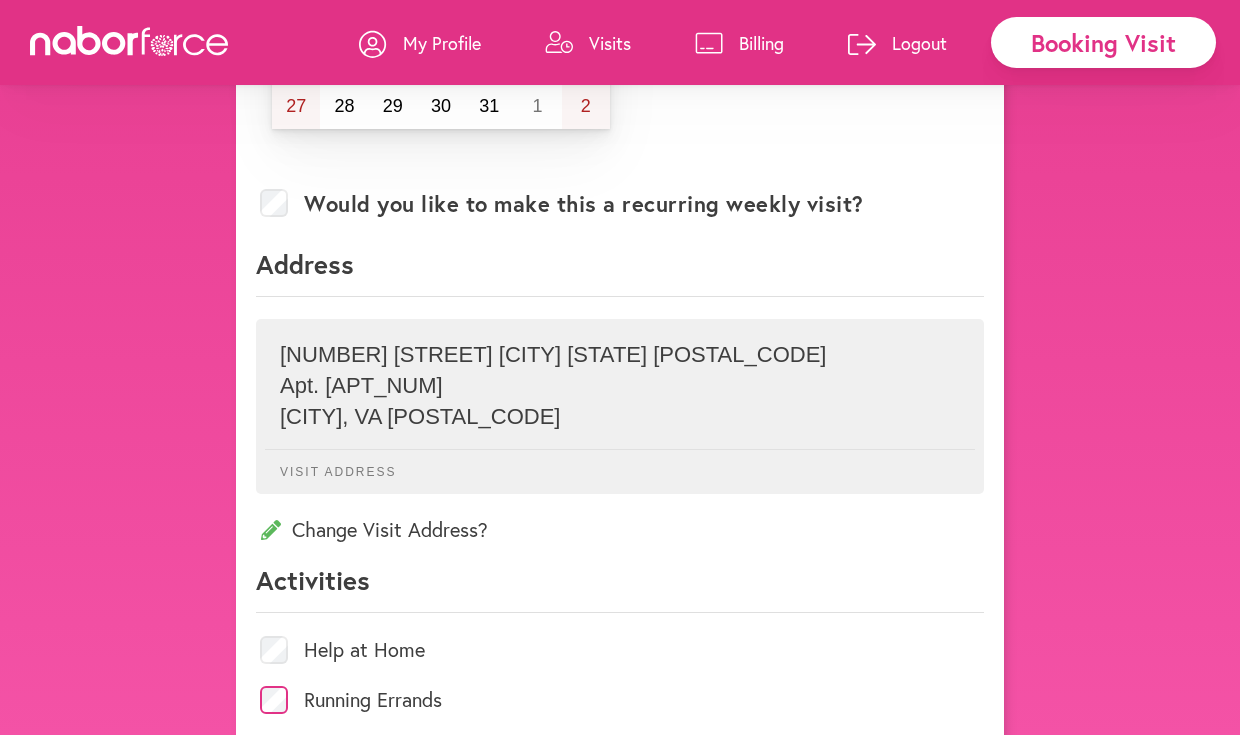 scroll, scrollTop: 356, scrollLeft: 0, axis: vertical 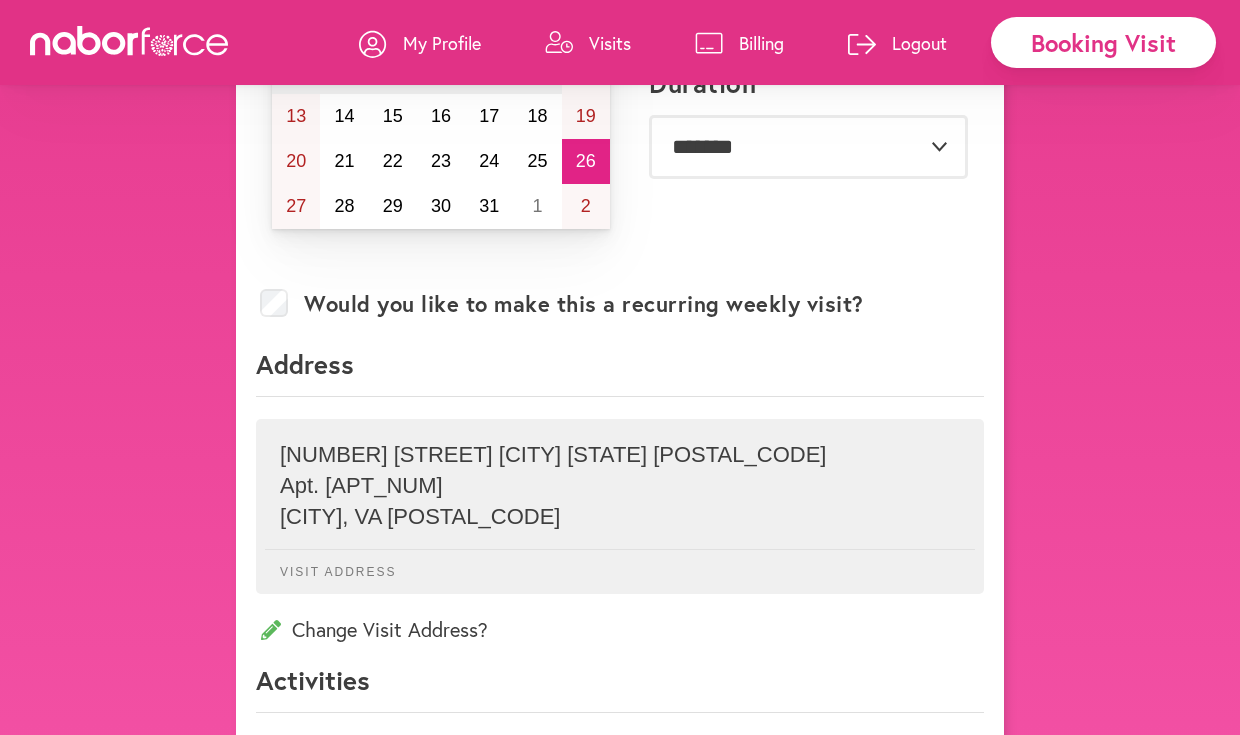 type on "**********" 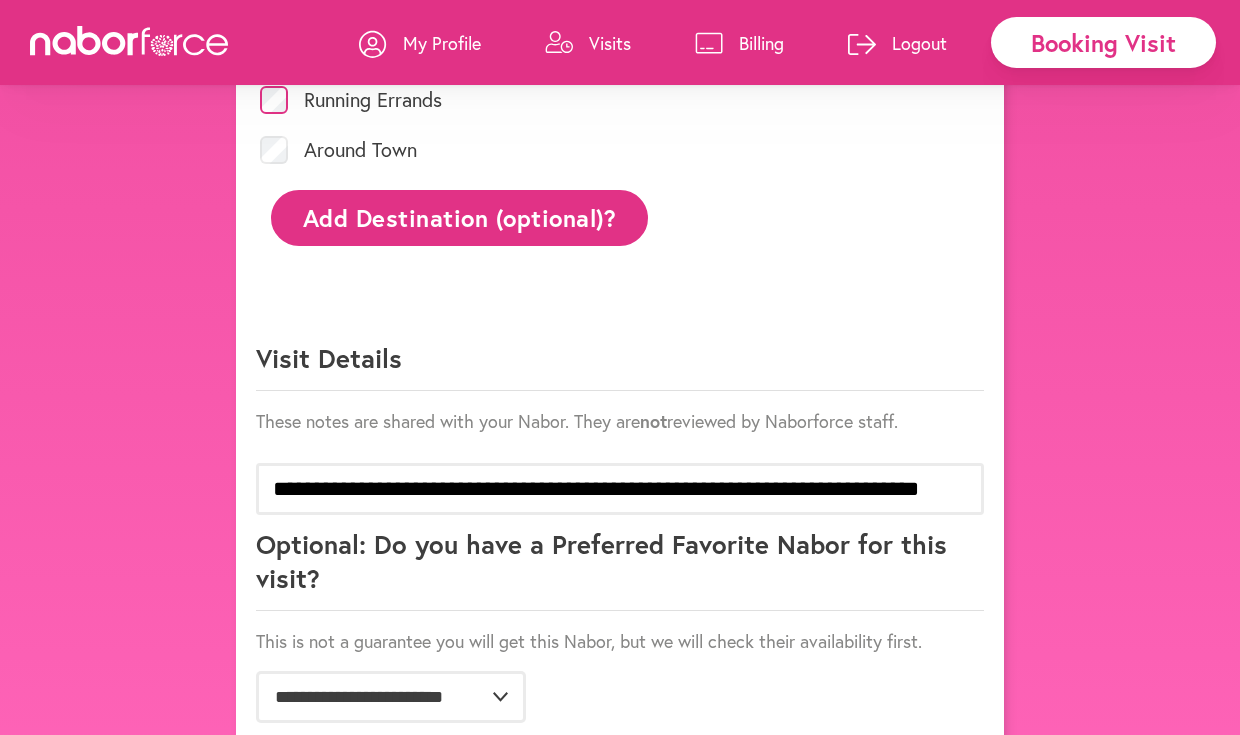scroll, scrollTop: 1156, scrollLeft: 0, axis: vertical 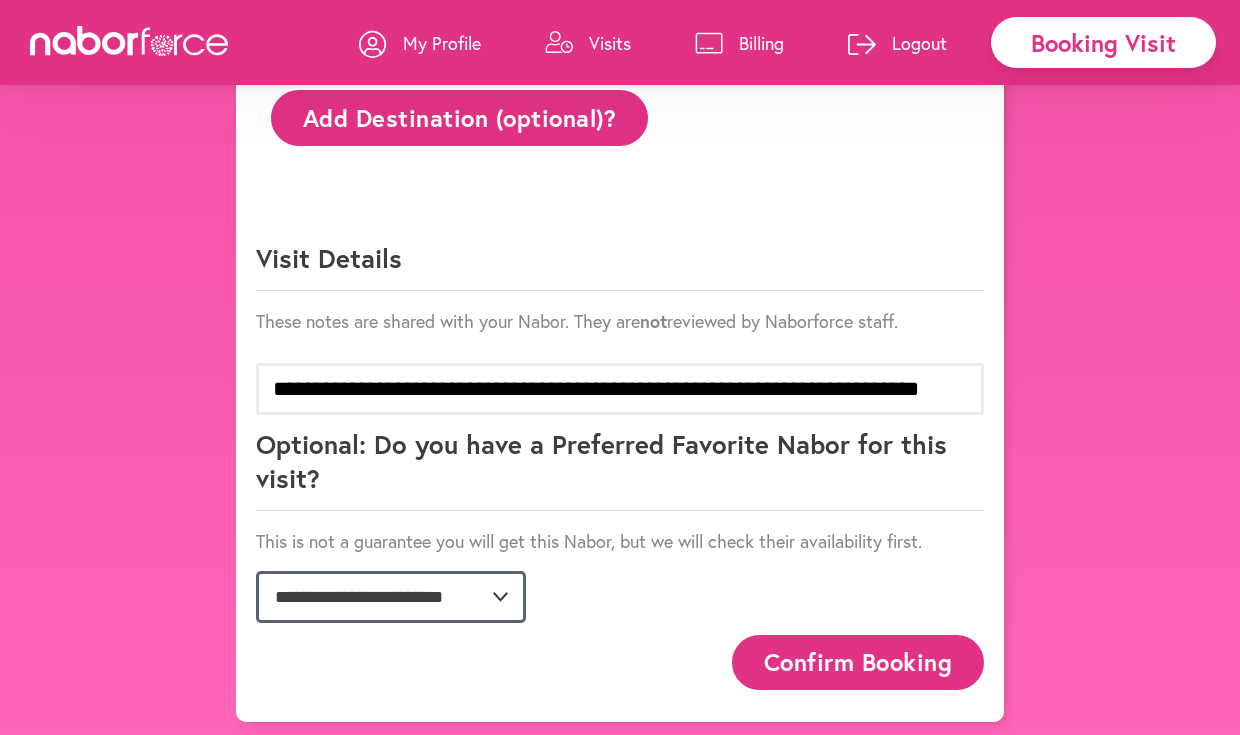 click on "**********" 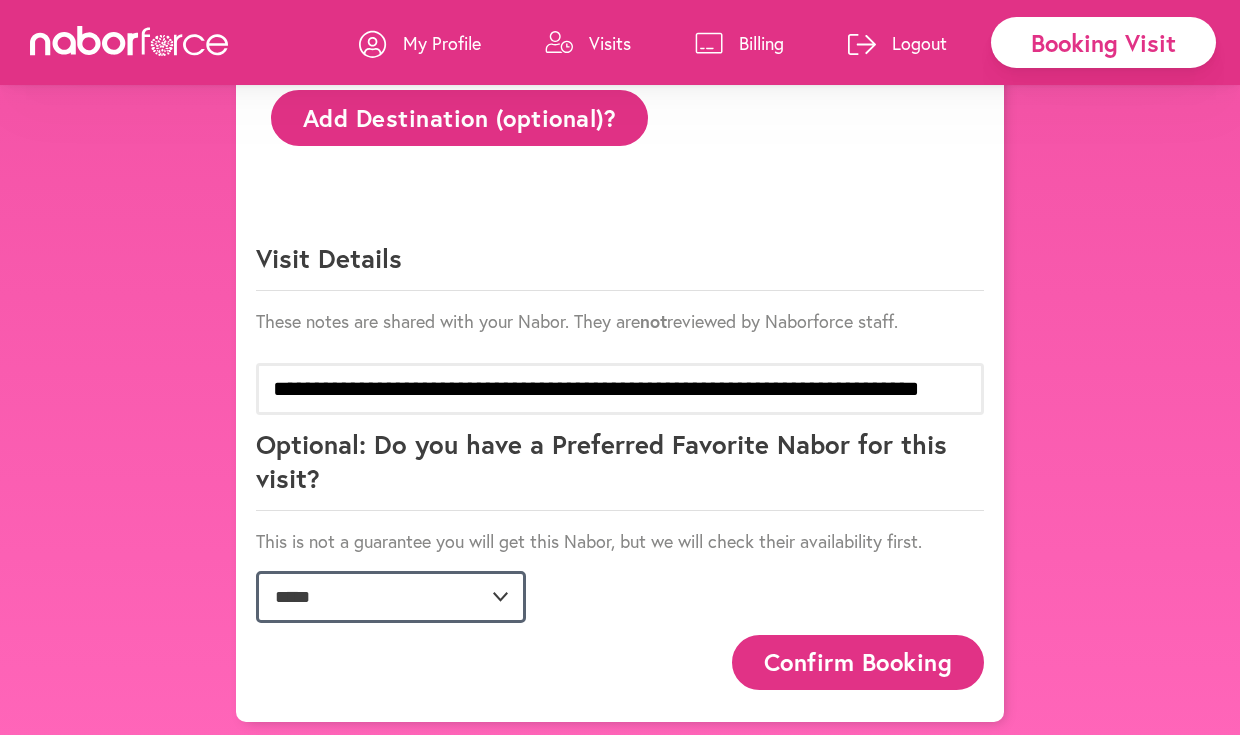 click on "**********" 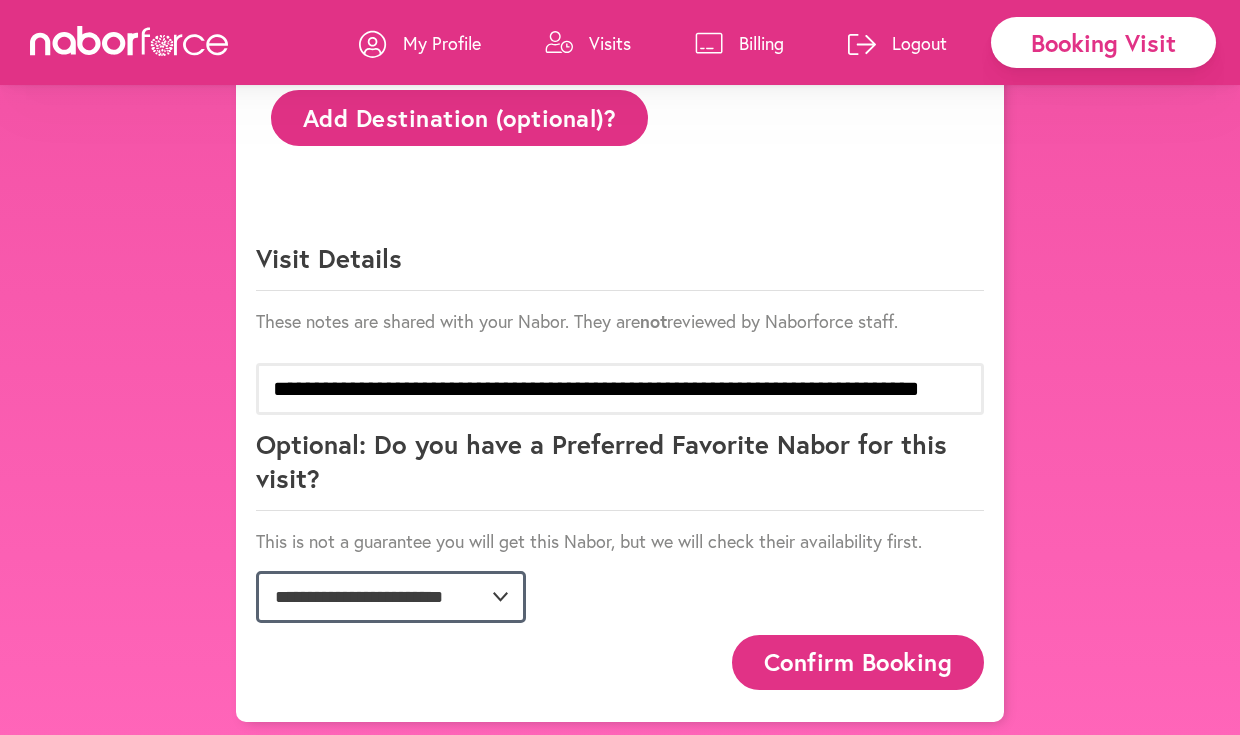 click on "**********" 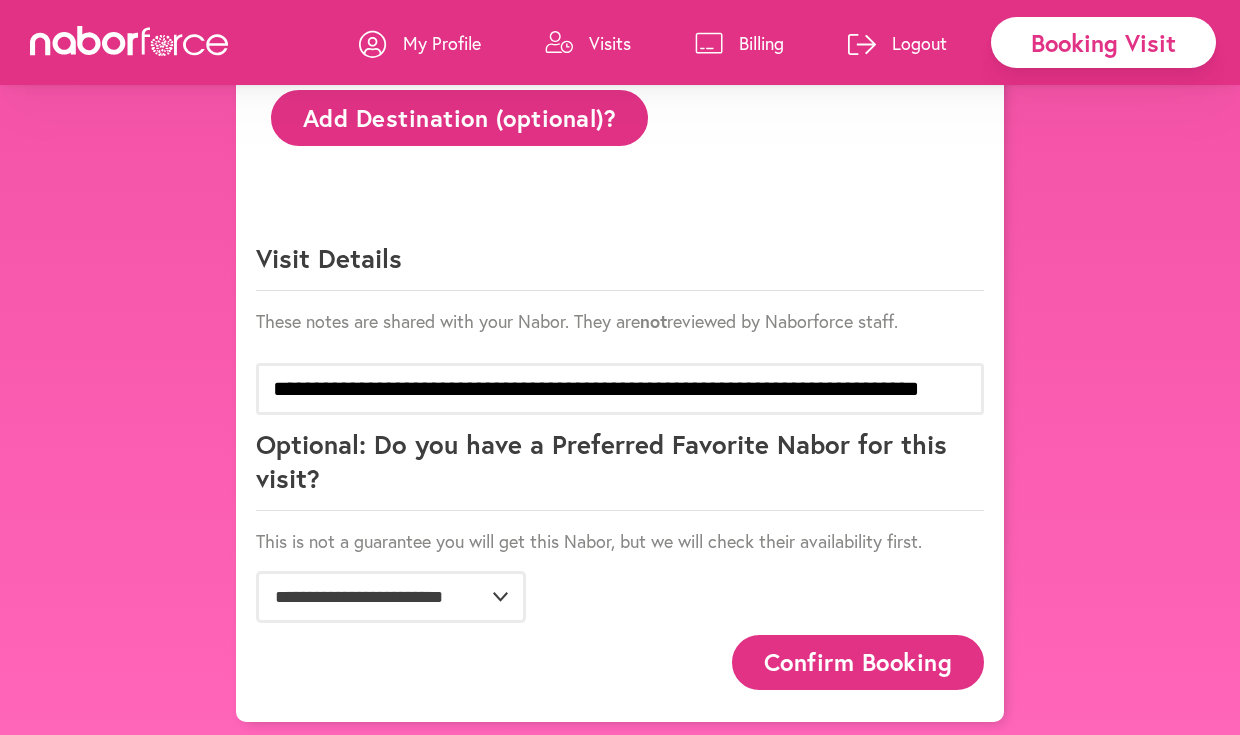 click on "**********" at bounding box center [620, -155] 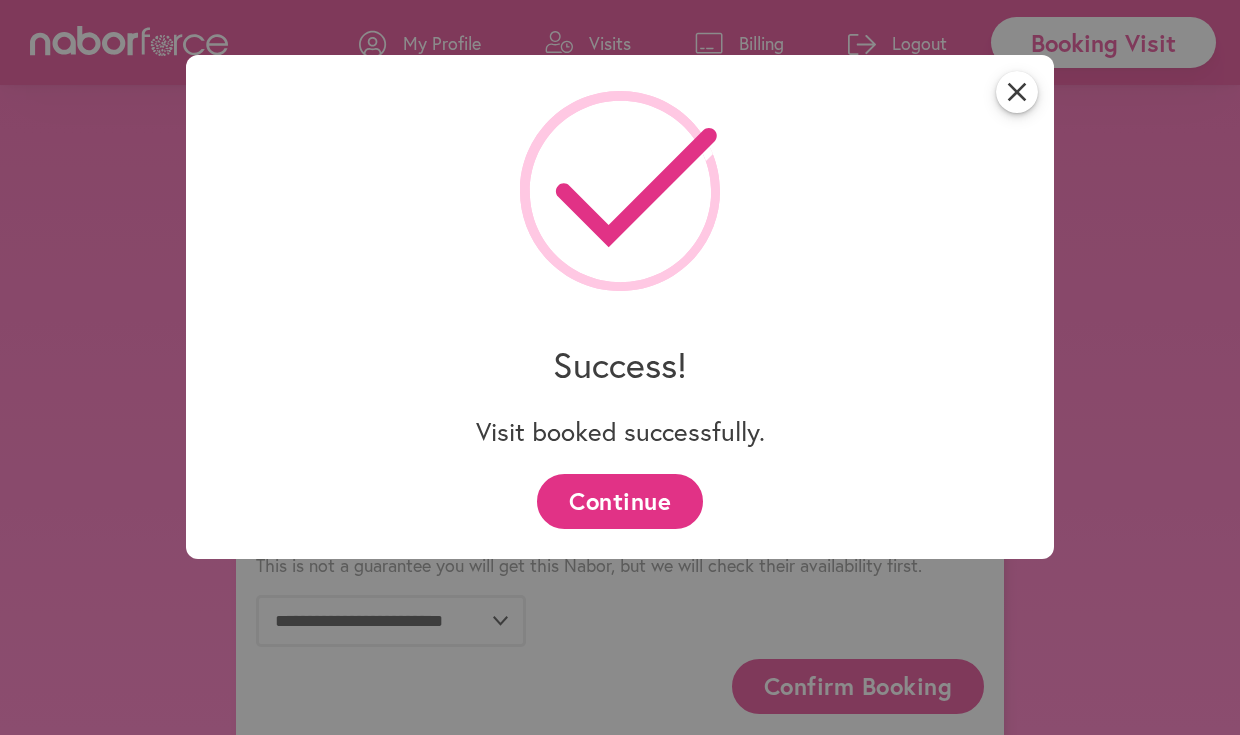 scroll, scrollTop: 1156, scrollLeft: 0, axis: vertical 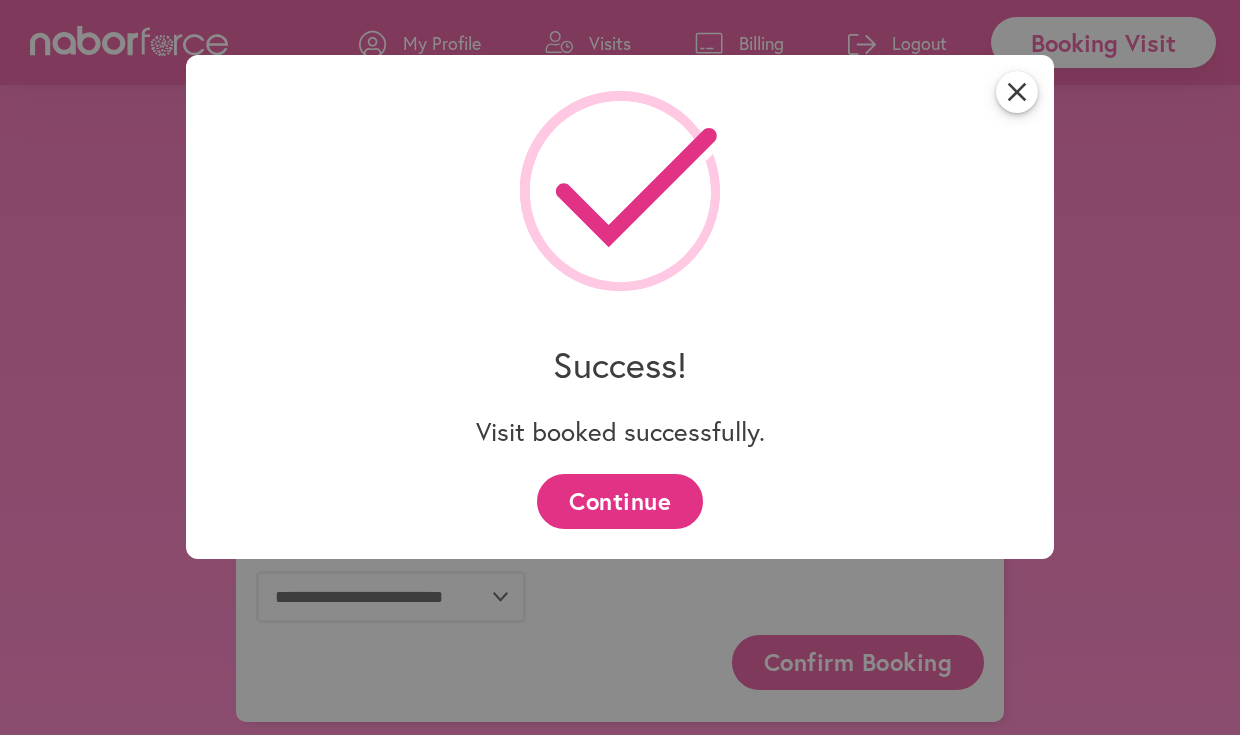 click on "Continue" at bounding box center (619, 501) 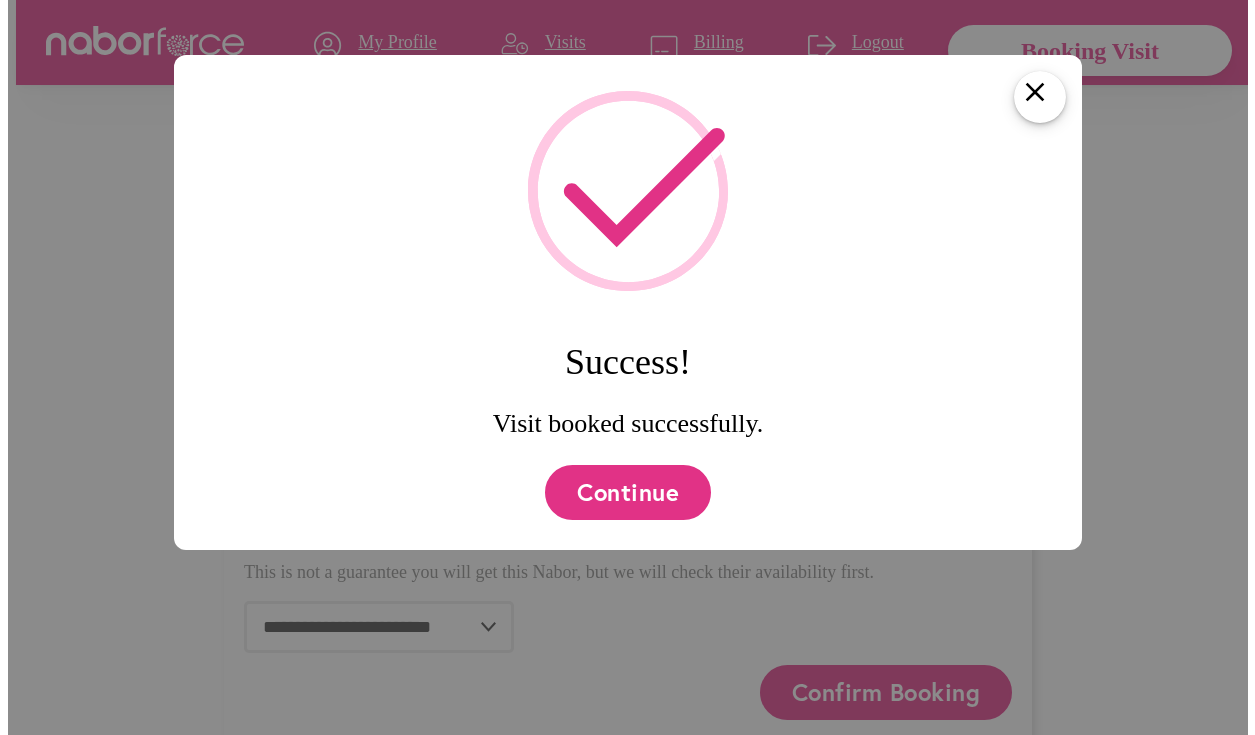 scroll, scrollTop: 0, scrollLeft: 0, axis: both 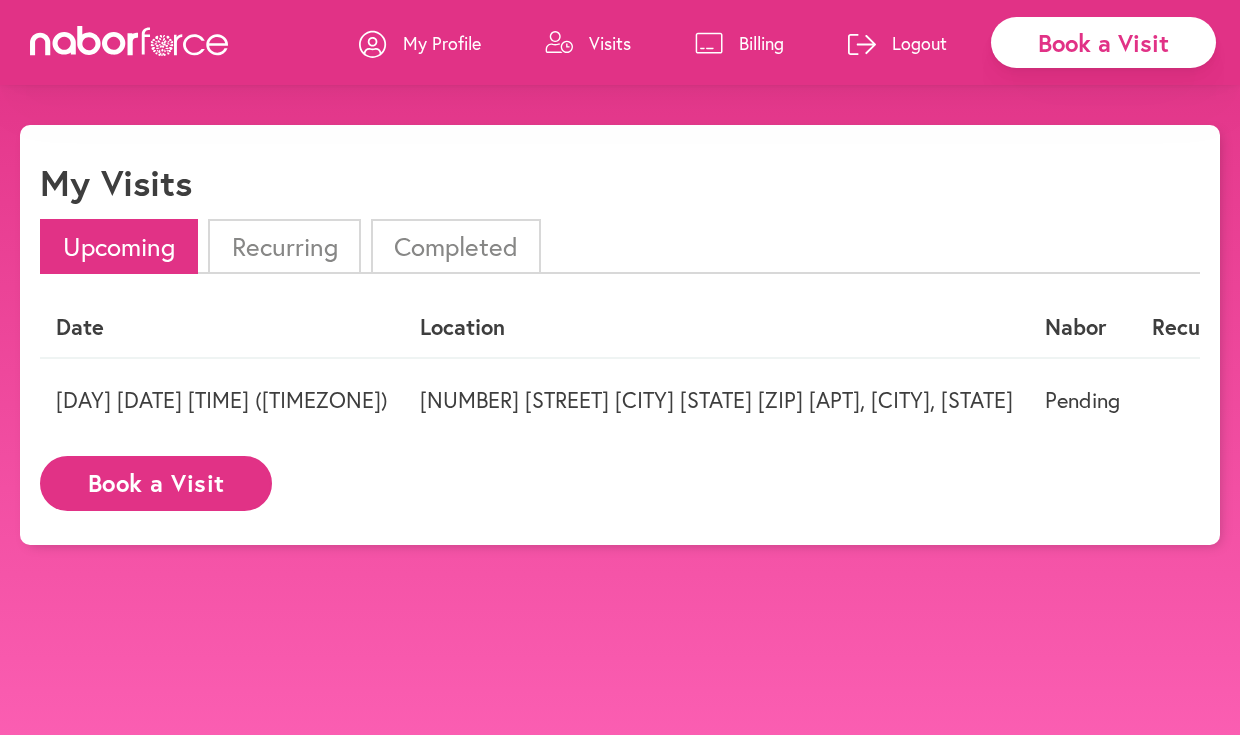 click on "Recurring" at bounding box center (284, 246) 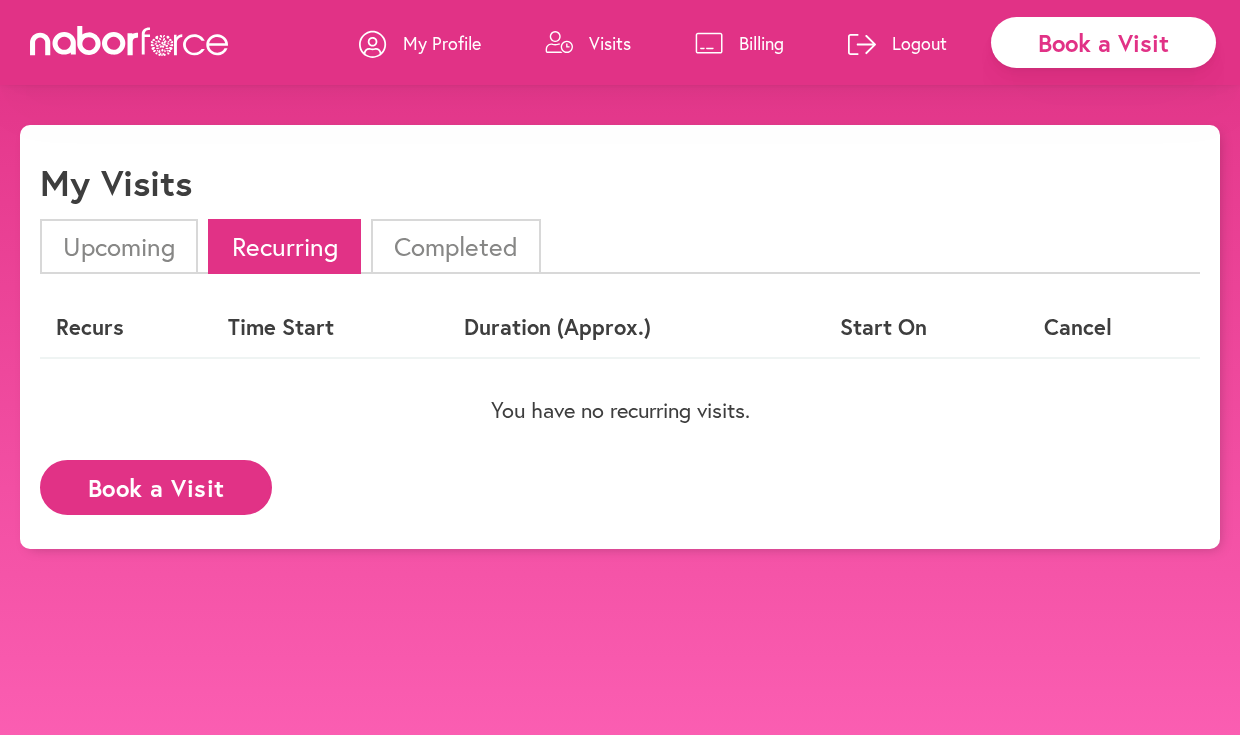click on "Completed" at bounding box center [456, 246] 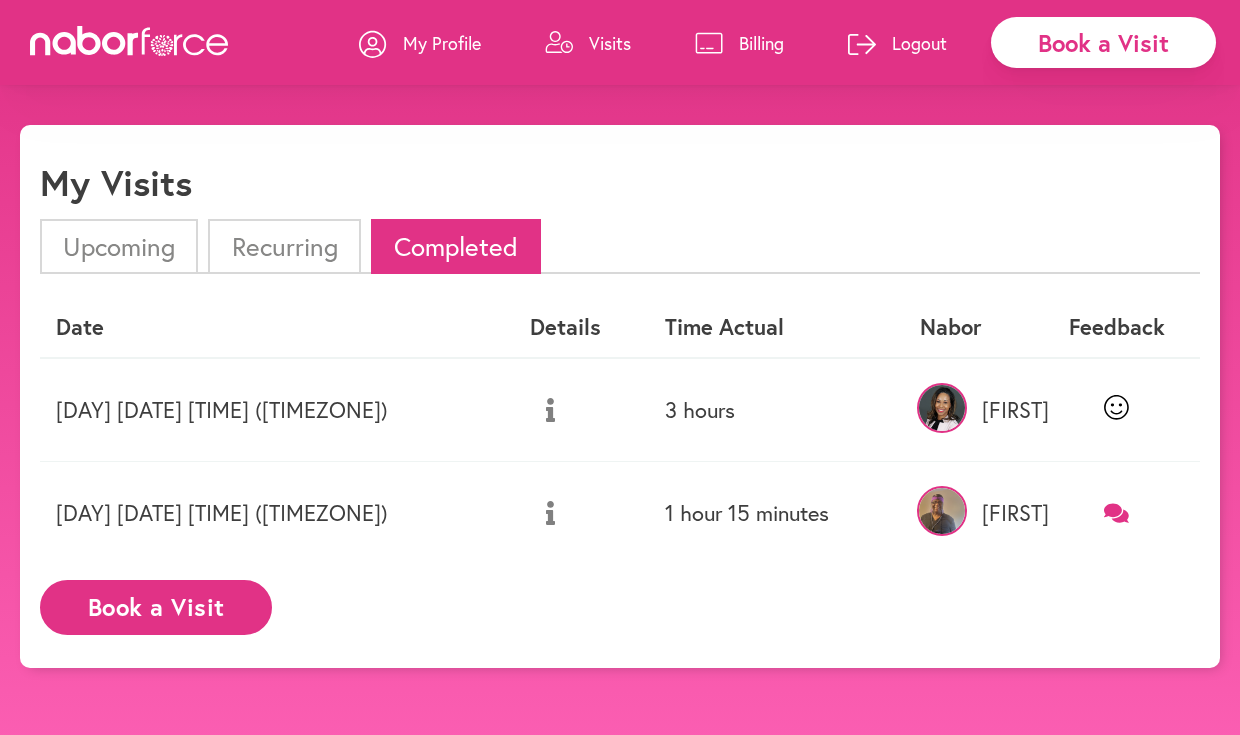 click on "Upcoming" at bounding box center [119, 246] 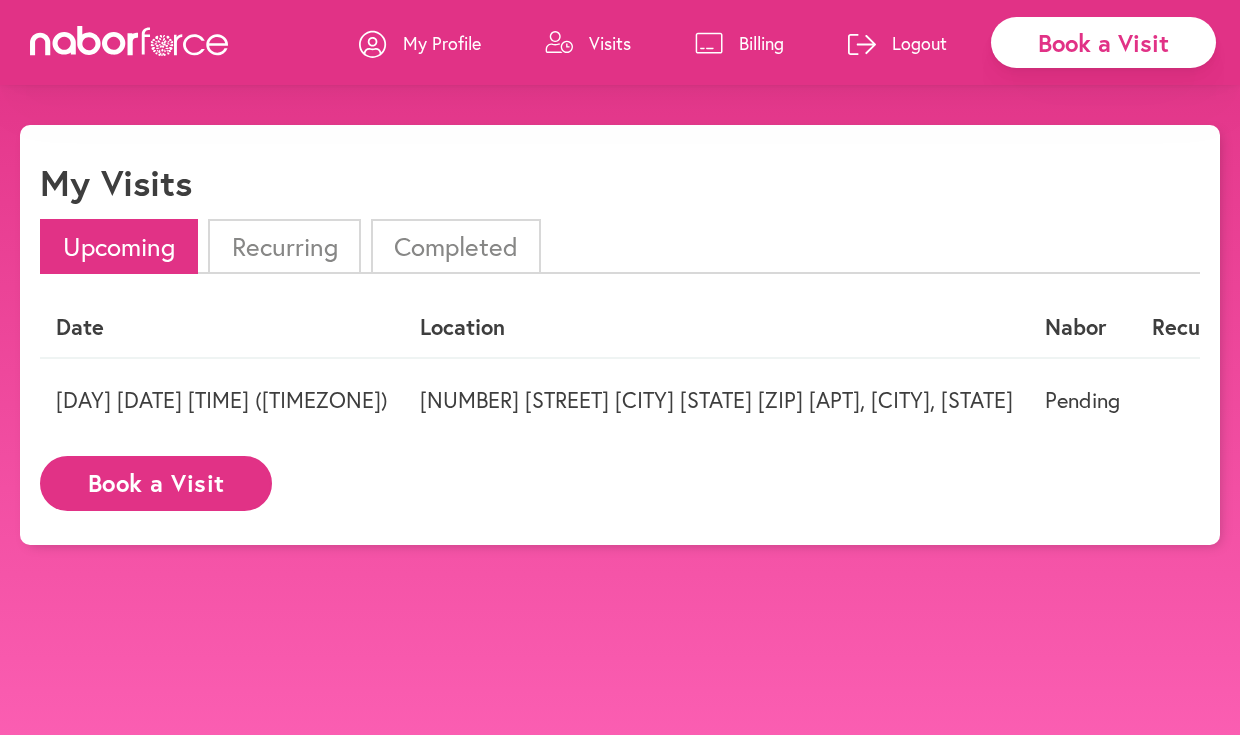 click on "[DAY] [DATE] [TIME] ([TIMEZONE])" at bounding box center [222, 399] 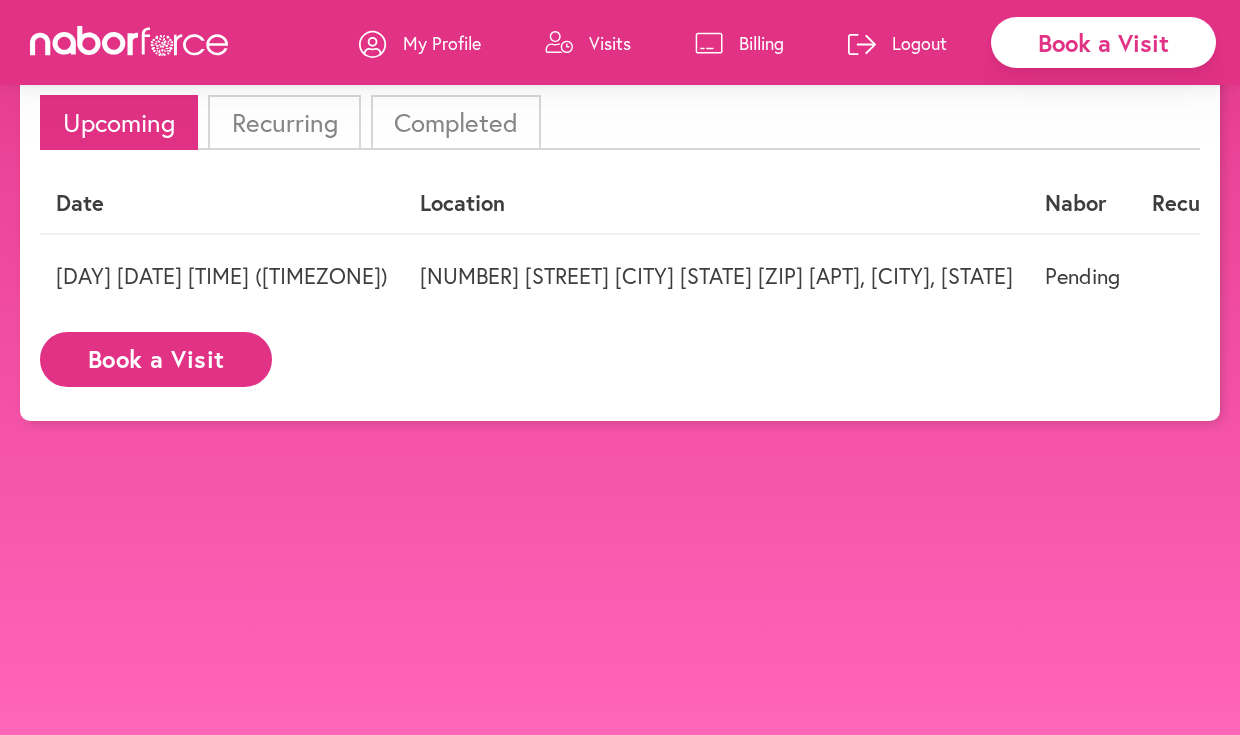 scroll, scrollTop: 0, scrollLeft: 0, axis: both 